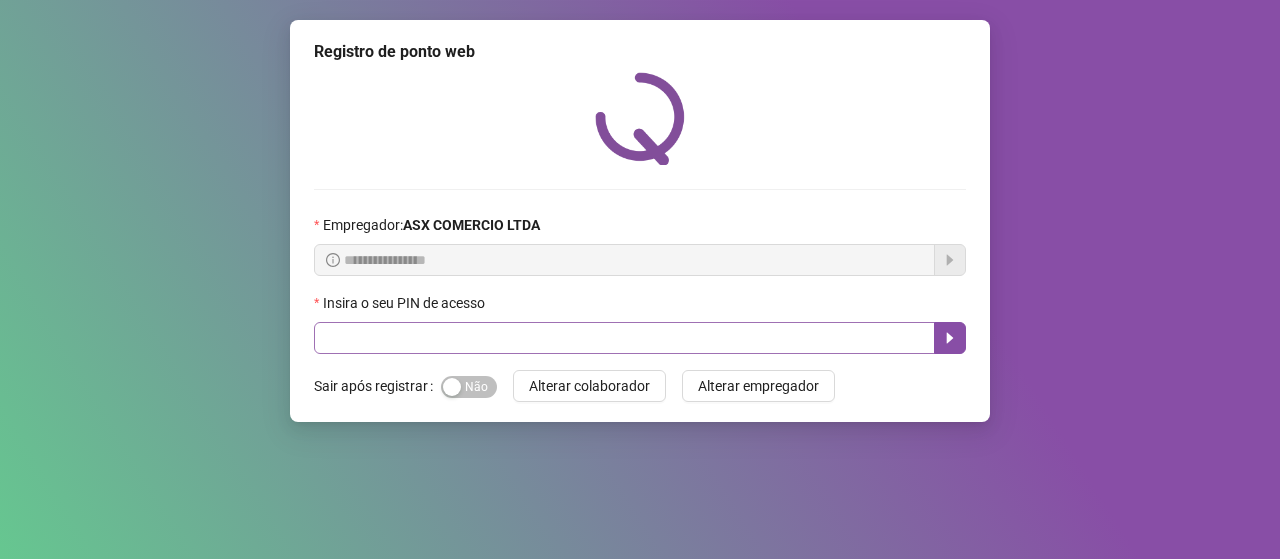 scroll, scrollTop: 0, scrollLeft: 0, axis: both 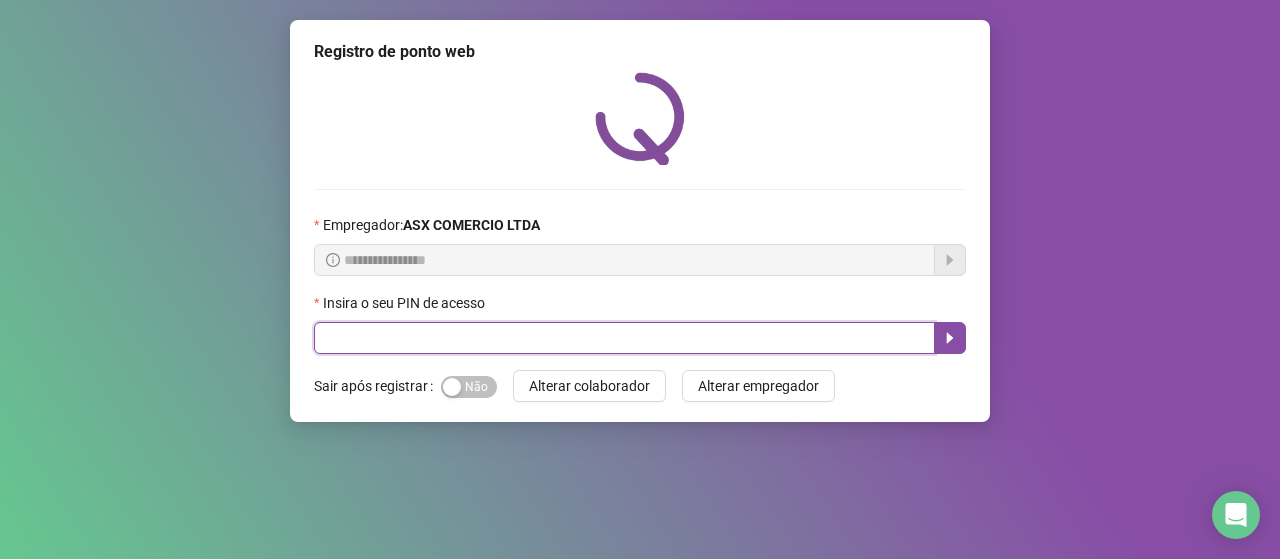 click at bounding box center [624, 338] 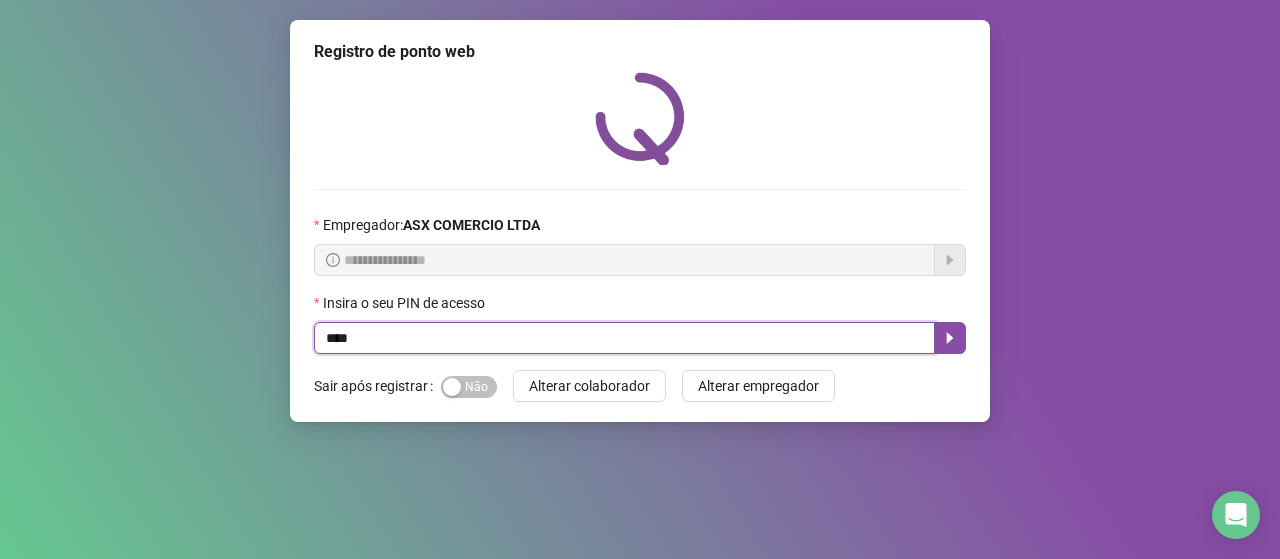 type on "*****" 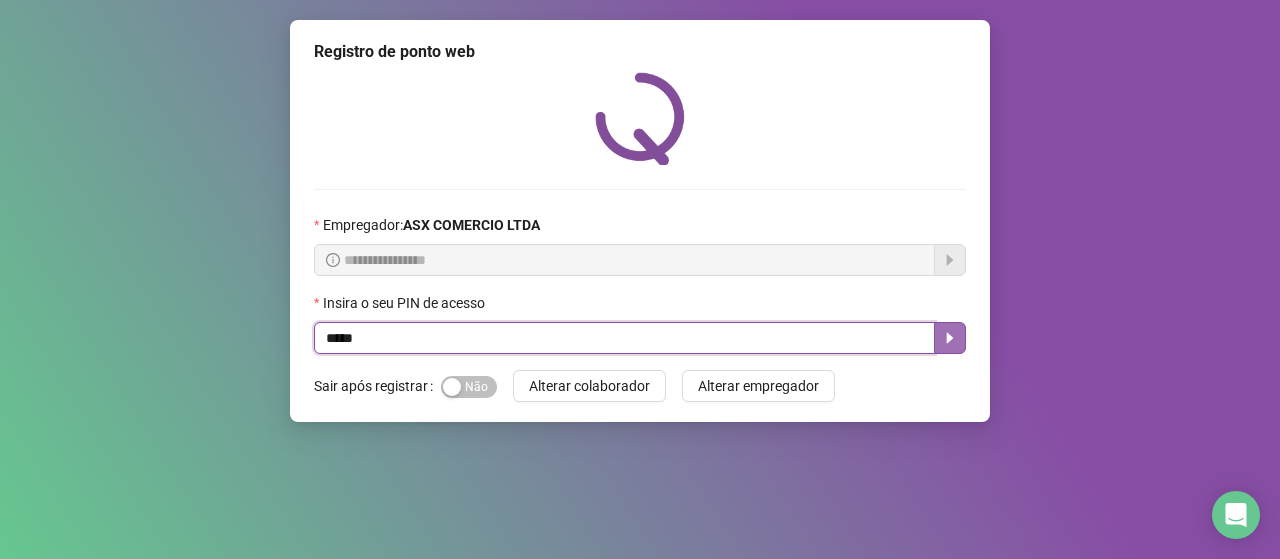 click at bounding box center [950, 338] 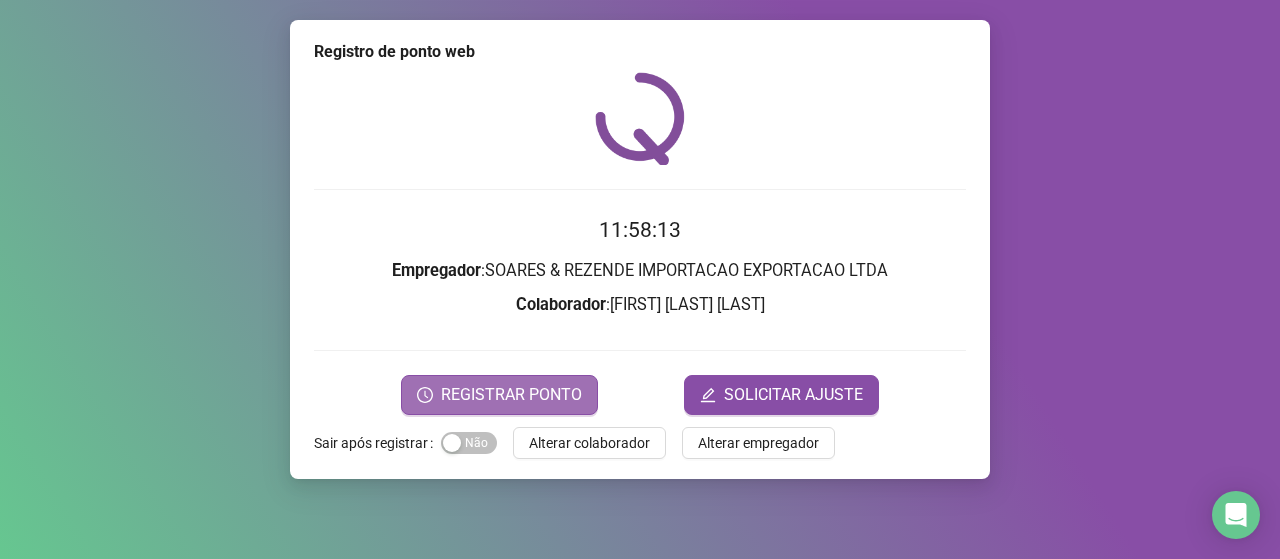 click on "REGISTRAR PONTO" at bounding box center (511, 395) 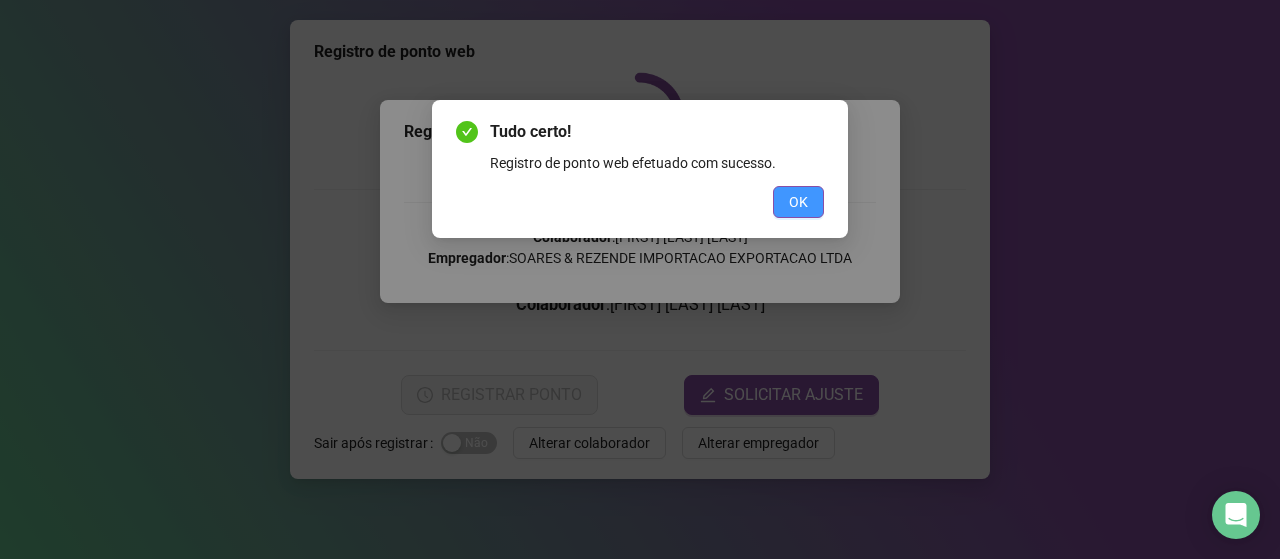 drag, startPoint x: 791, startPoint y: 194, endPoint x: 782, endPoint y: 204, distance: 13.453624 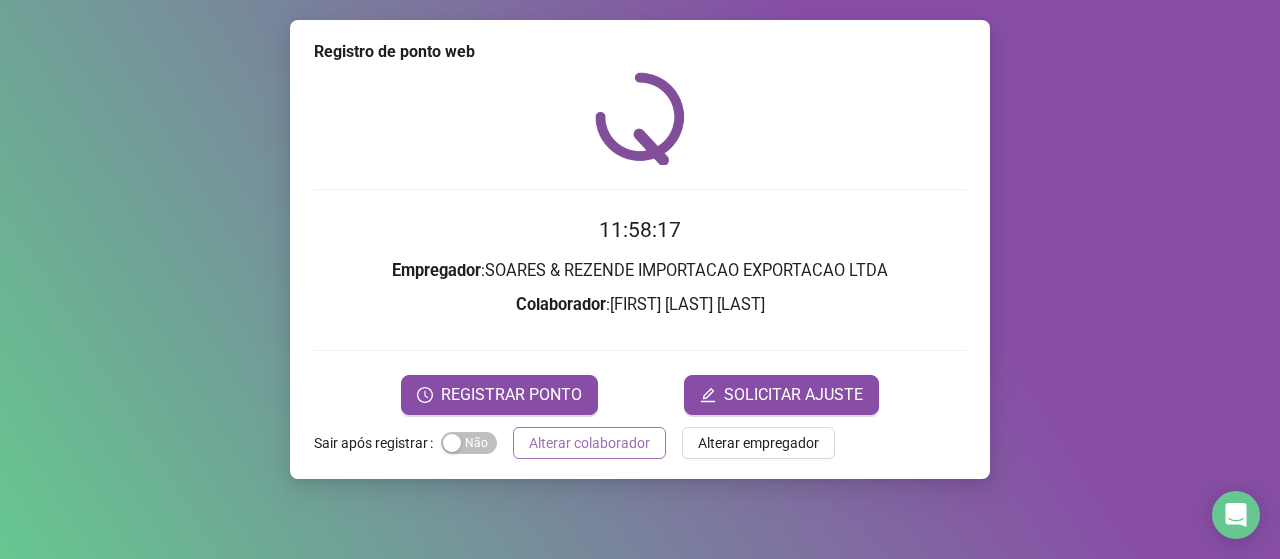 click on "Alterar colaborador" at bounding box center [589, 443] 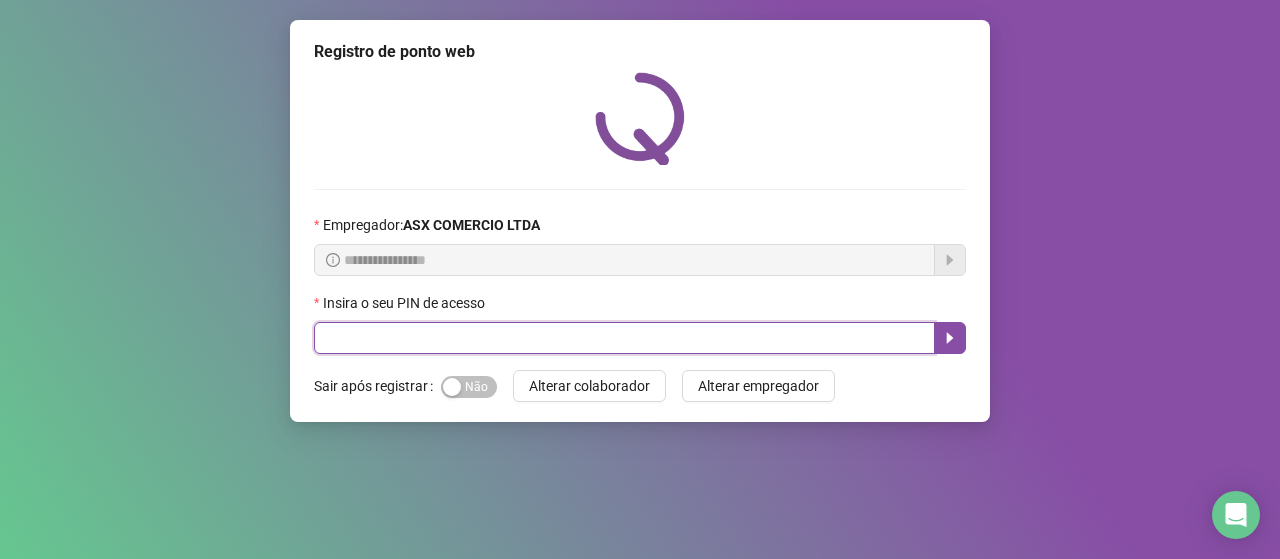 click at bounding box center [624, 338] 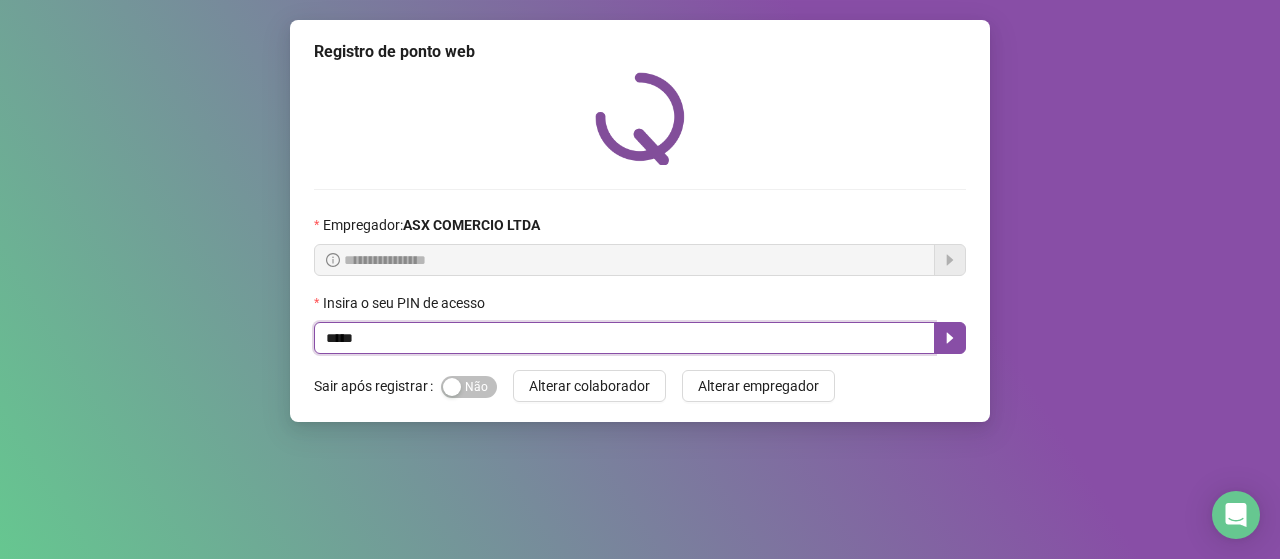 type on "*****" 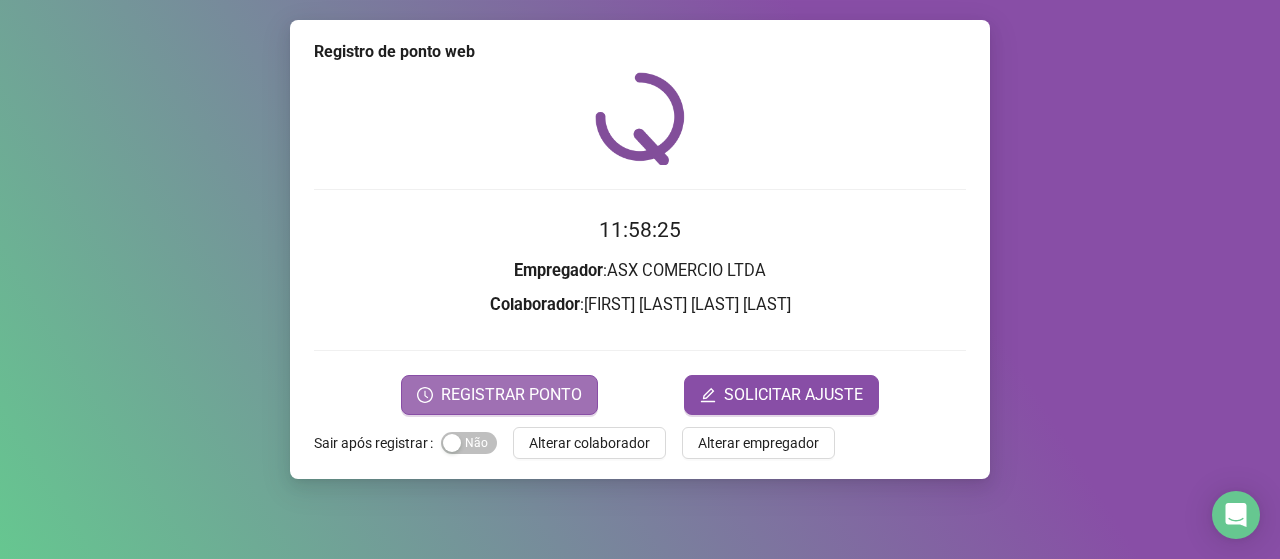 click on "REGISTRAR PONTO" at bounding box center [511, 395] 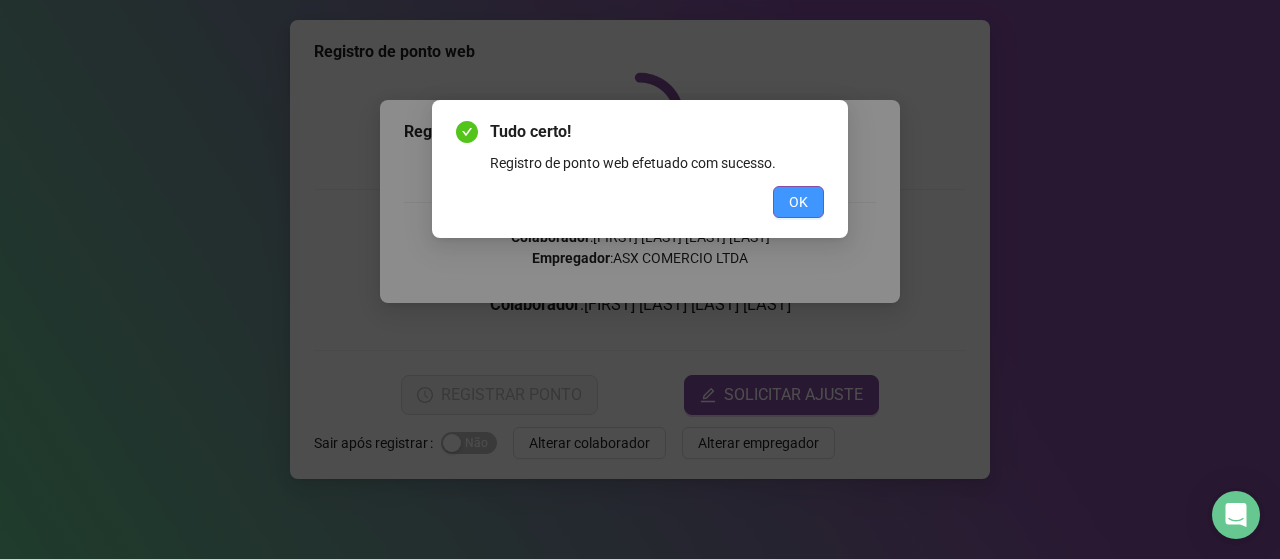 drag, startPoint x: 795, startPoint y: 196, endPoint x: 629, endPoint y: 346, distance: 223.73198 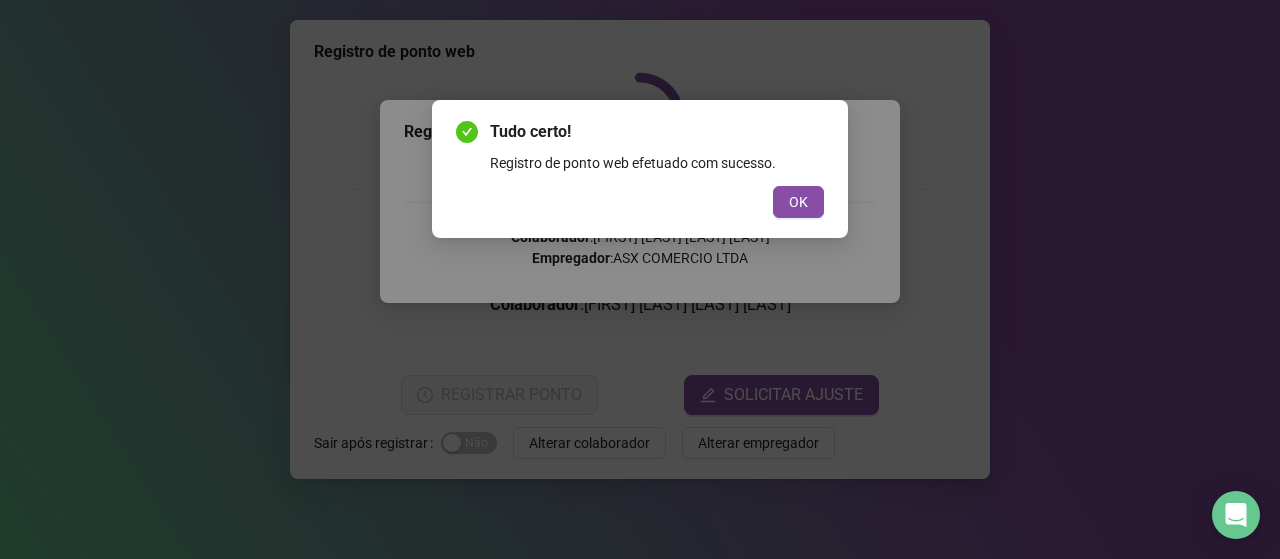 click on "OK" at bounding box center [798, 202] 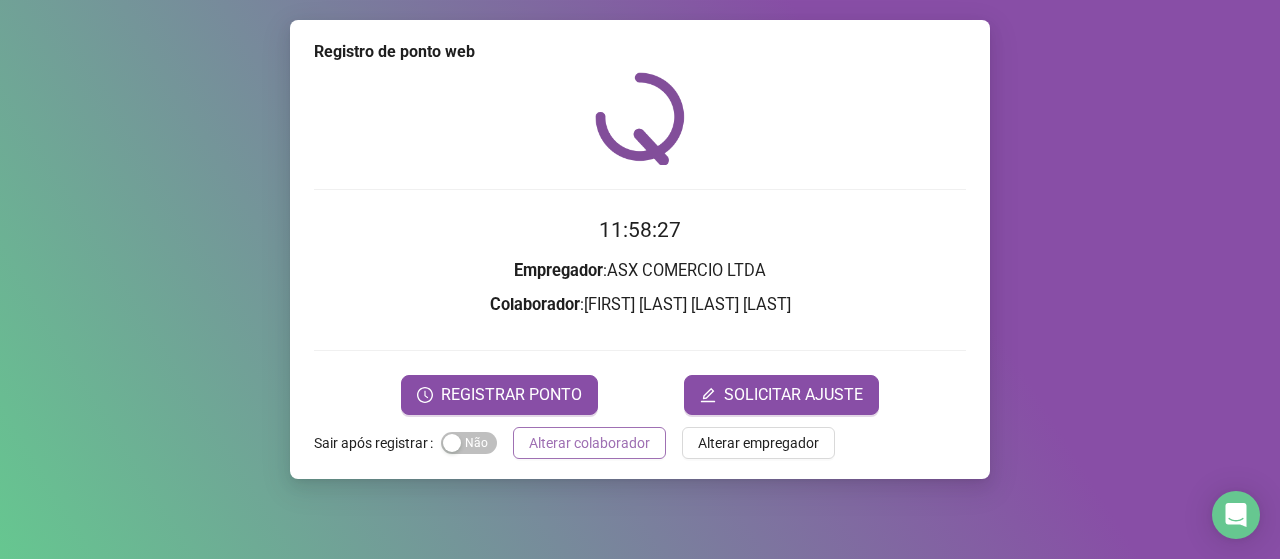 click on "Alterar colaborador" at bounding box center [589, 443] 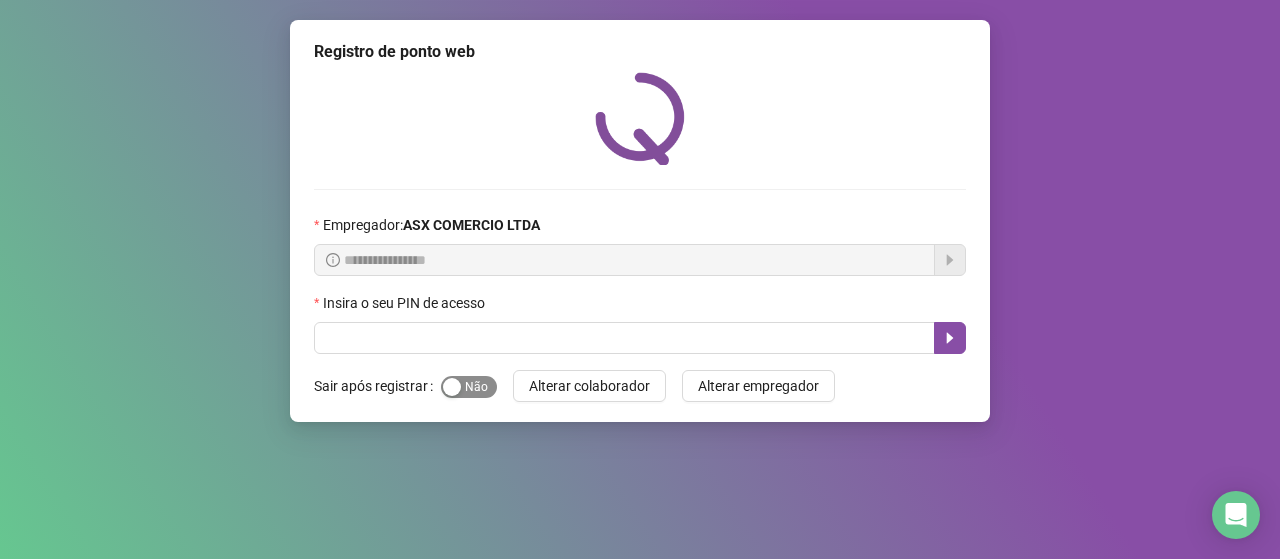 click on "Sim Não" at bounding box center [469, 387] 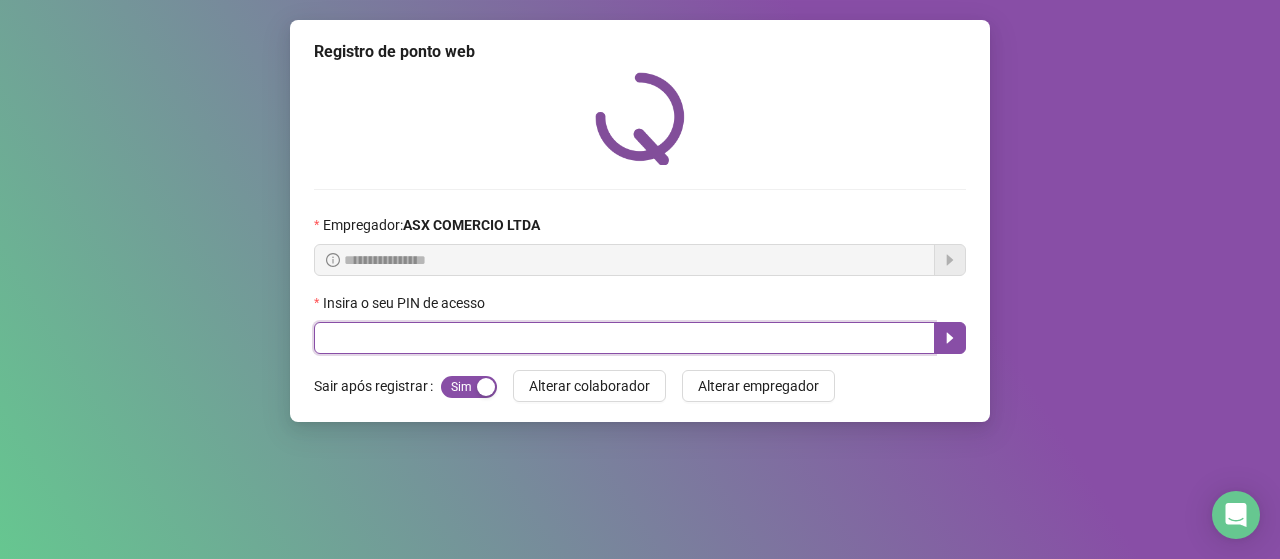 click at bounding box center (624, 338) 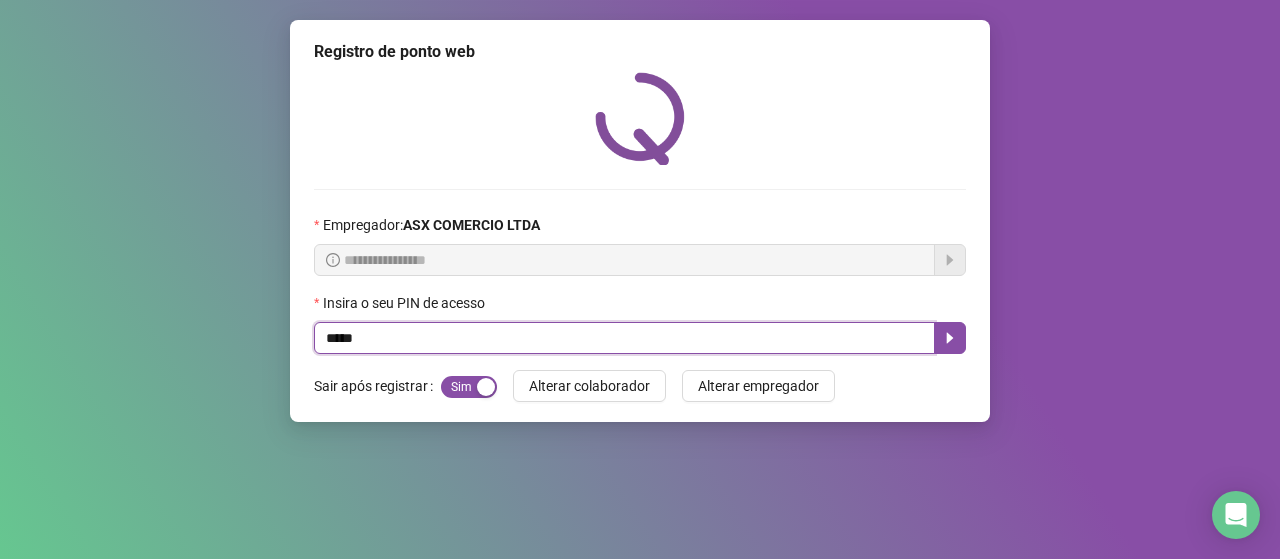 type on "*****" 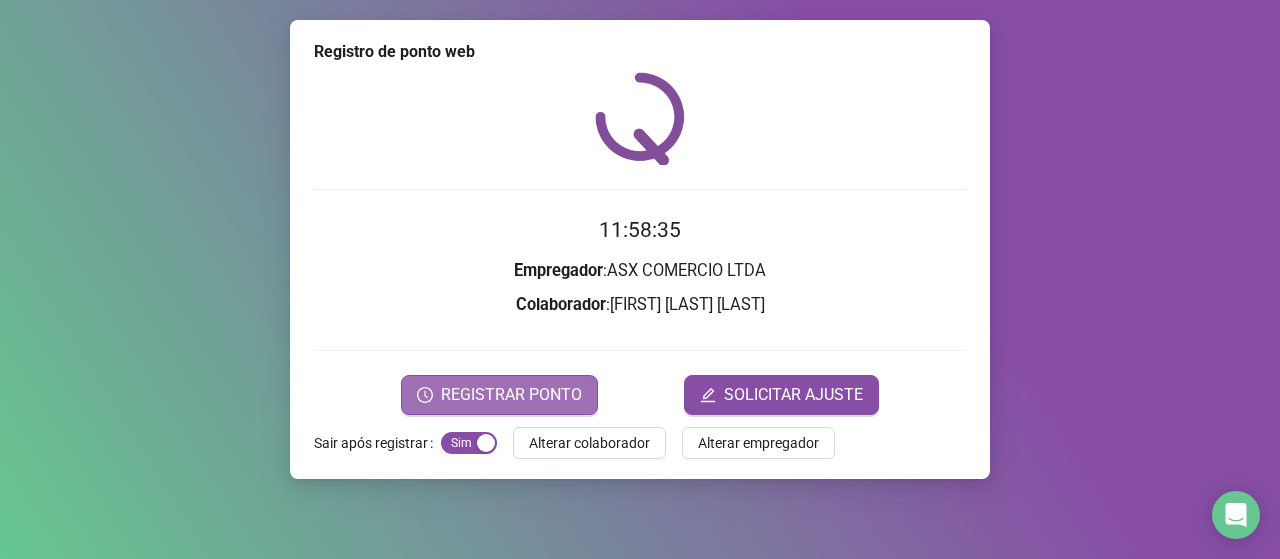 drag, startPoint x: 476, startPoint y: 367, endPoint x: 477, endPoint y: 383, distance: 16.03122 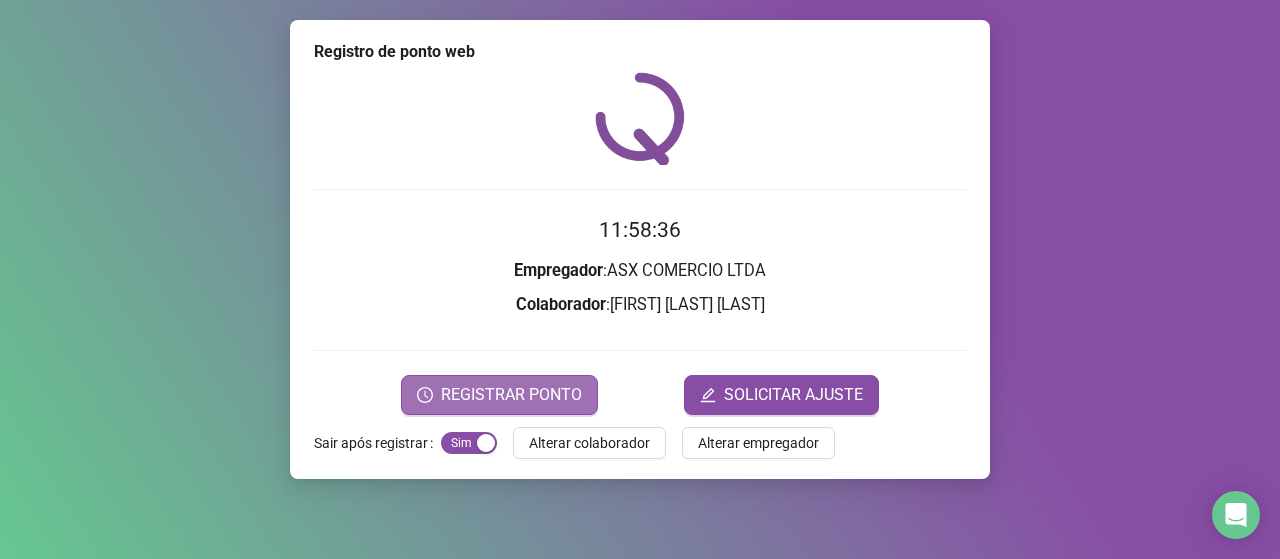 click on "REGISTRAR PONTO" at bounding box center [511, 395] 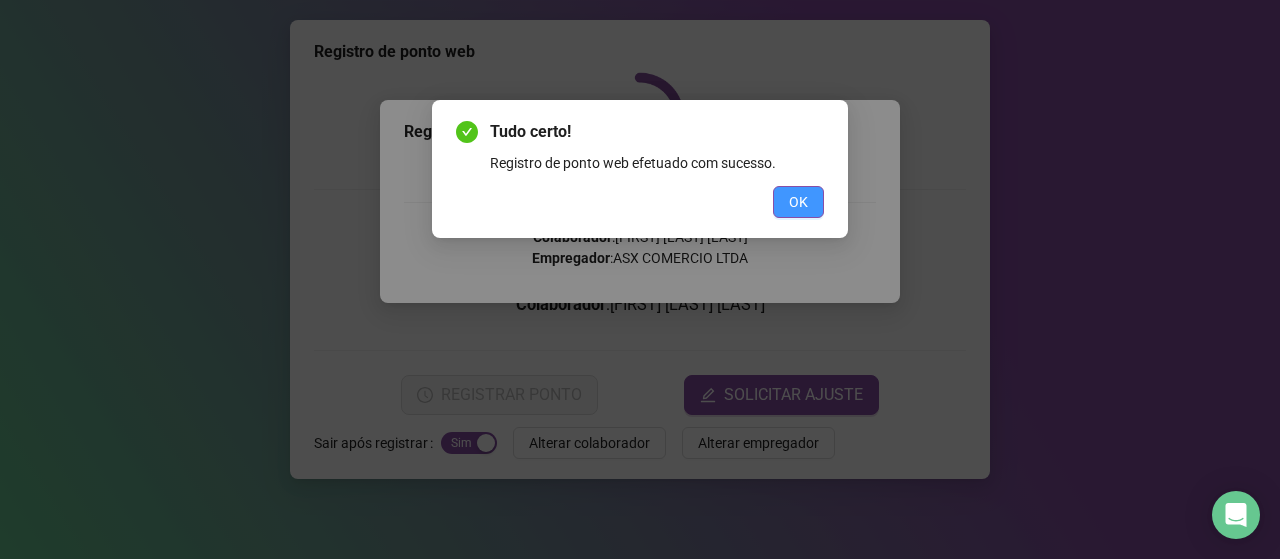 click on "OK" at bounding box center (798, 202) 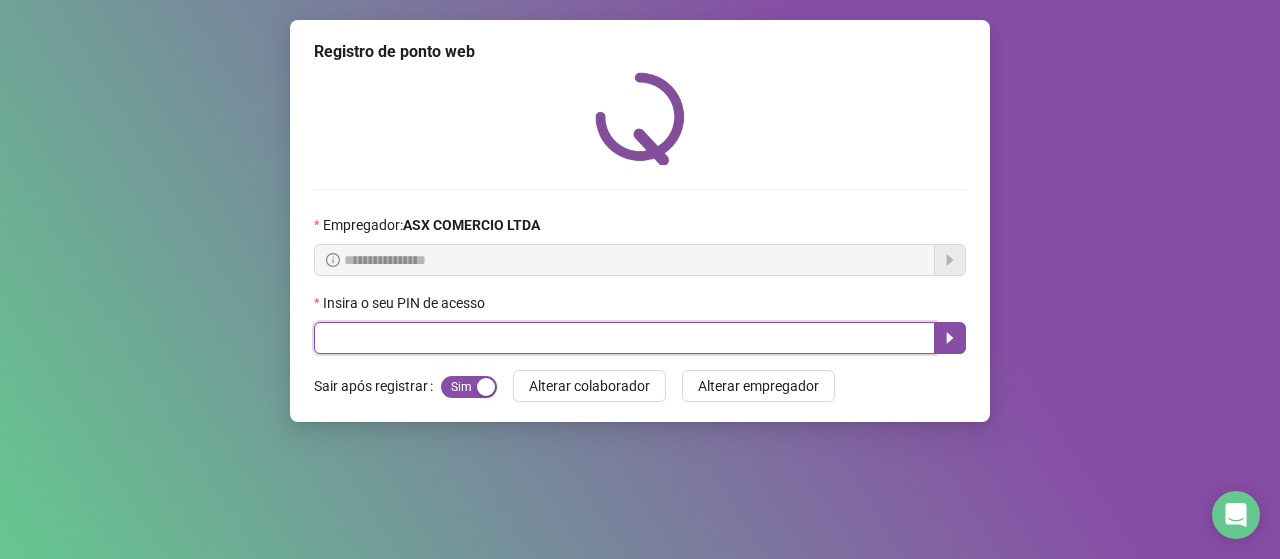 click at bounding box center [624, 338] 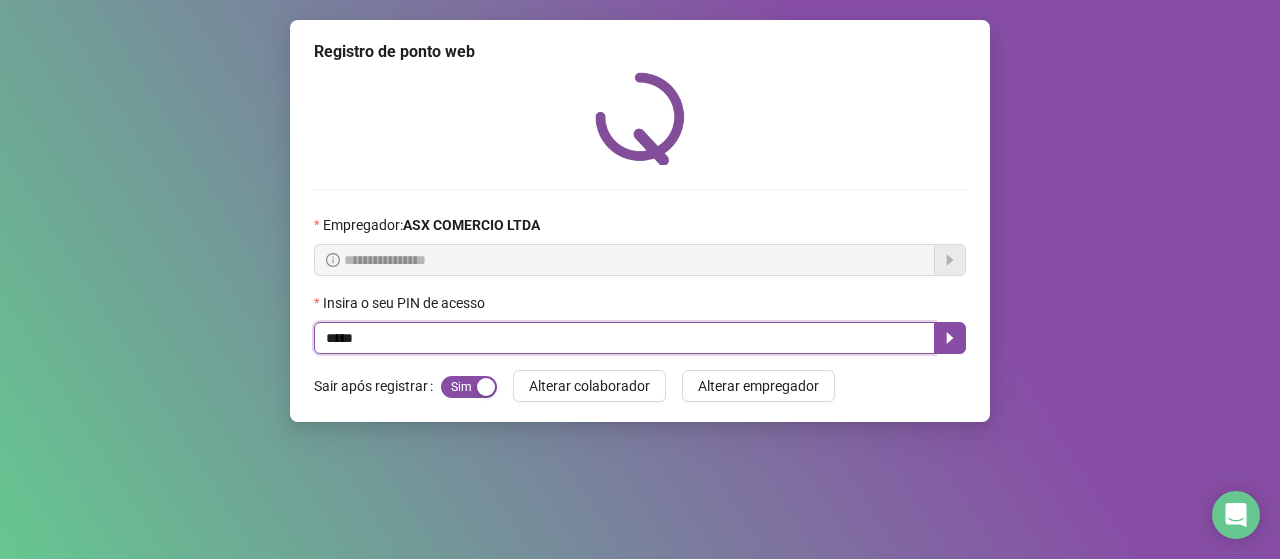 type on "*****" 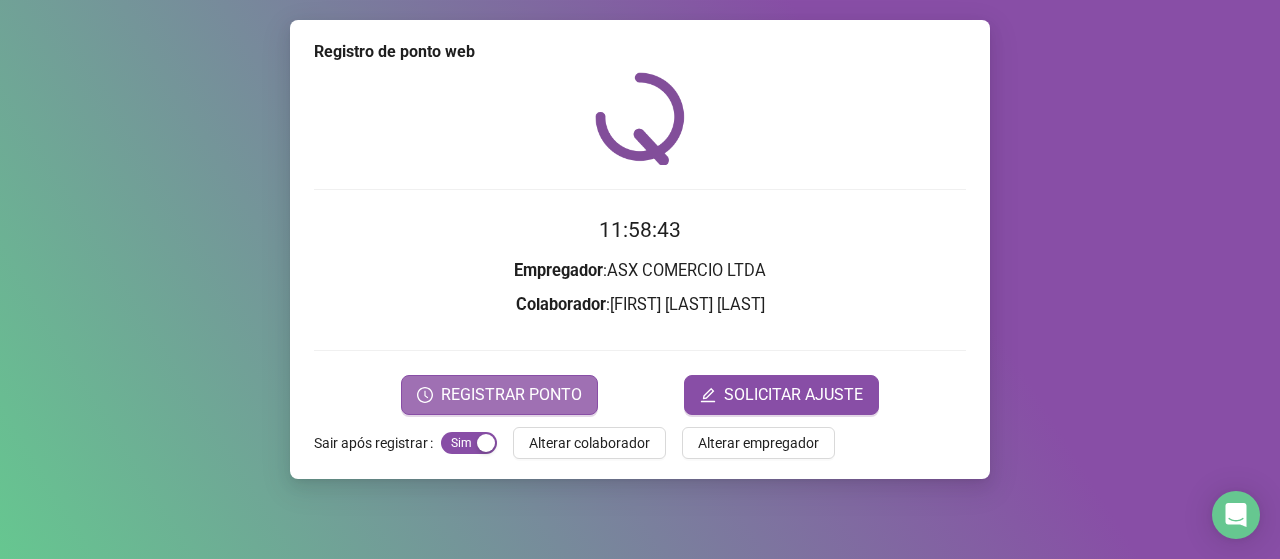 click on "REGISTRAR PONTO" at bounding box center [499, 395] 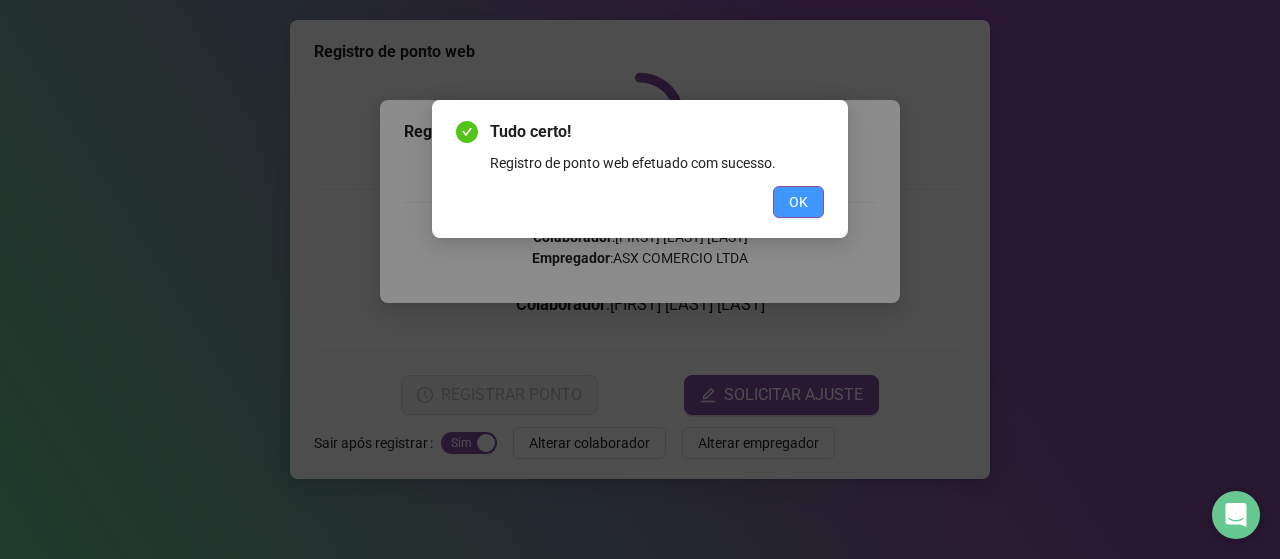 click on "OK" at bounding box center [798, 202] 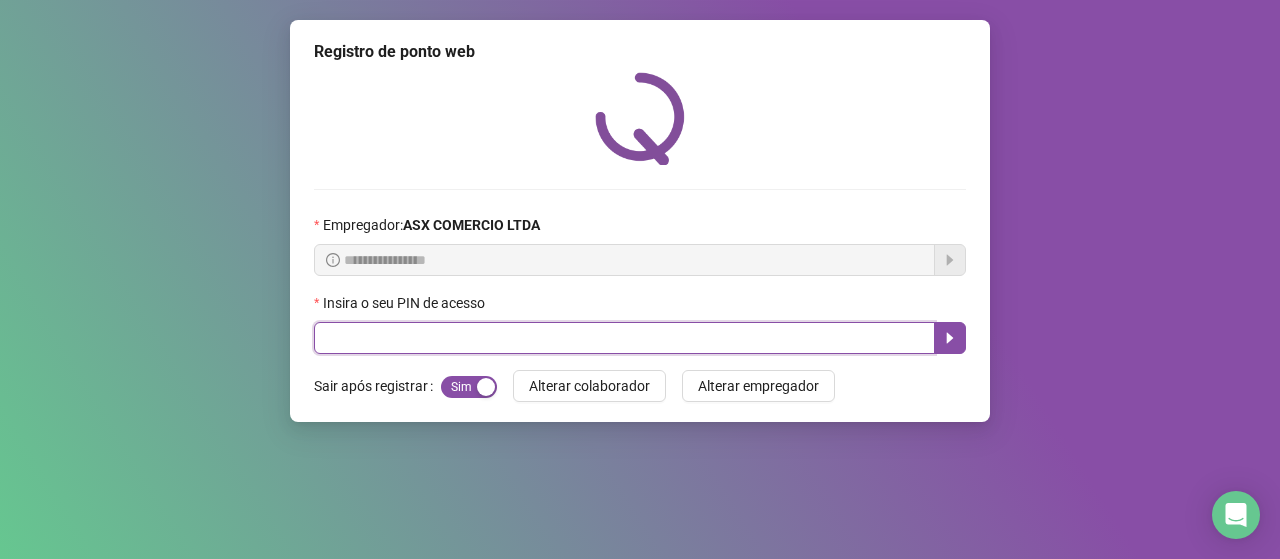 drag, startPoint x: 558, startPoint y: 340, endPoint x: 568, endPoint y: 332, distance: 12.806249 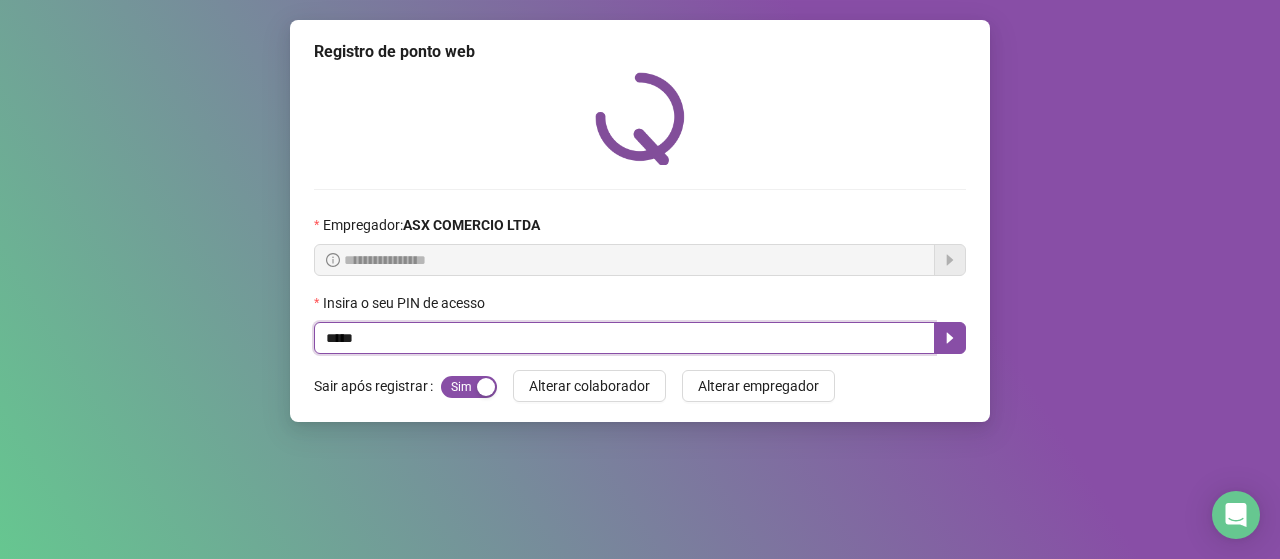 type on "*****" 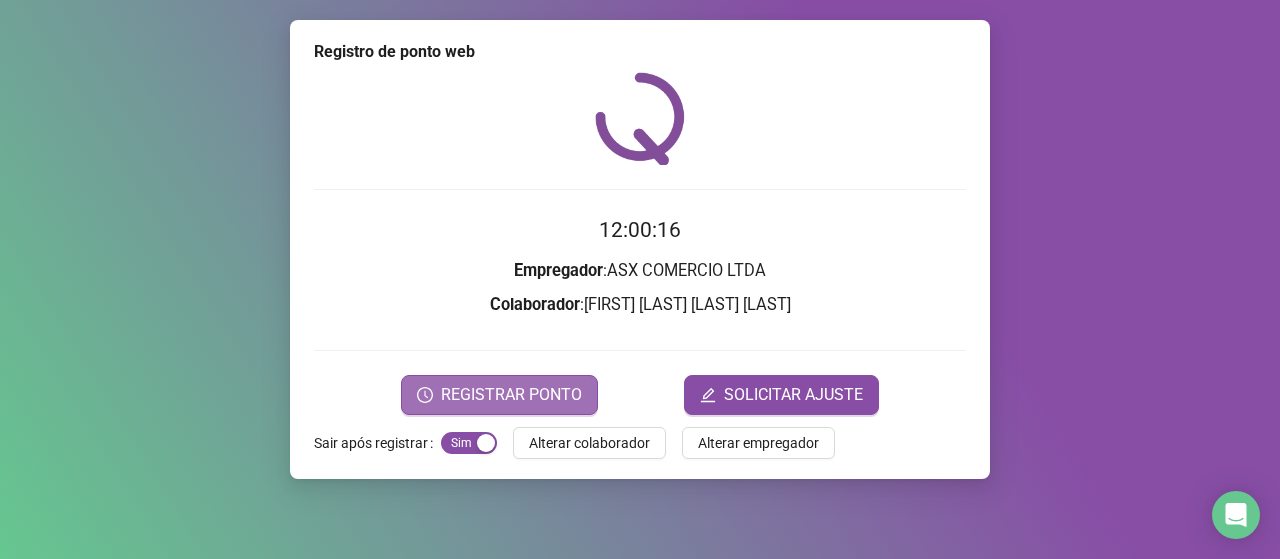 click on "REGISTRAR PONTO" at bounding box center [511, 395] 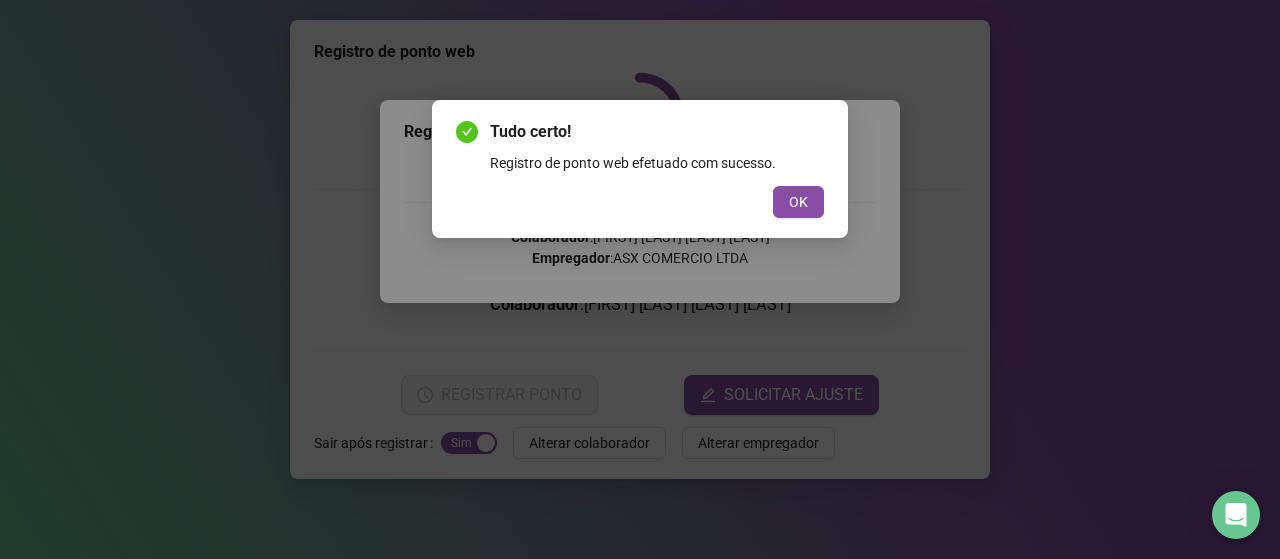 drag, startPoint x: 799, startPoint y: 203, endPoint x: 769, endPoint y: 238, distance: 46.09772 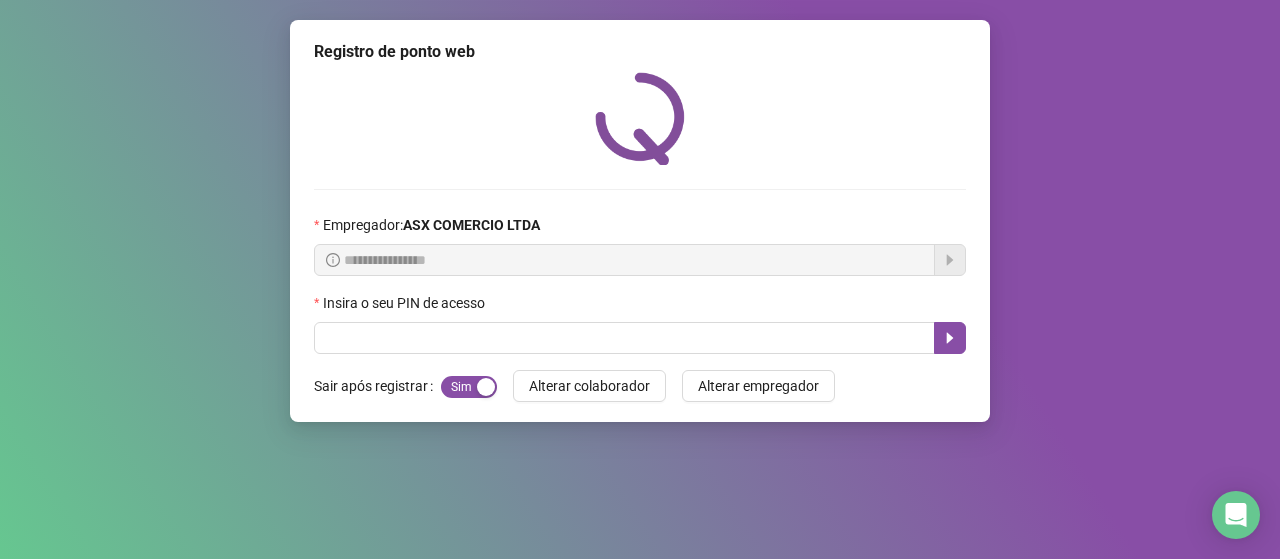 click on "**********" at bounding box center (640, 279) 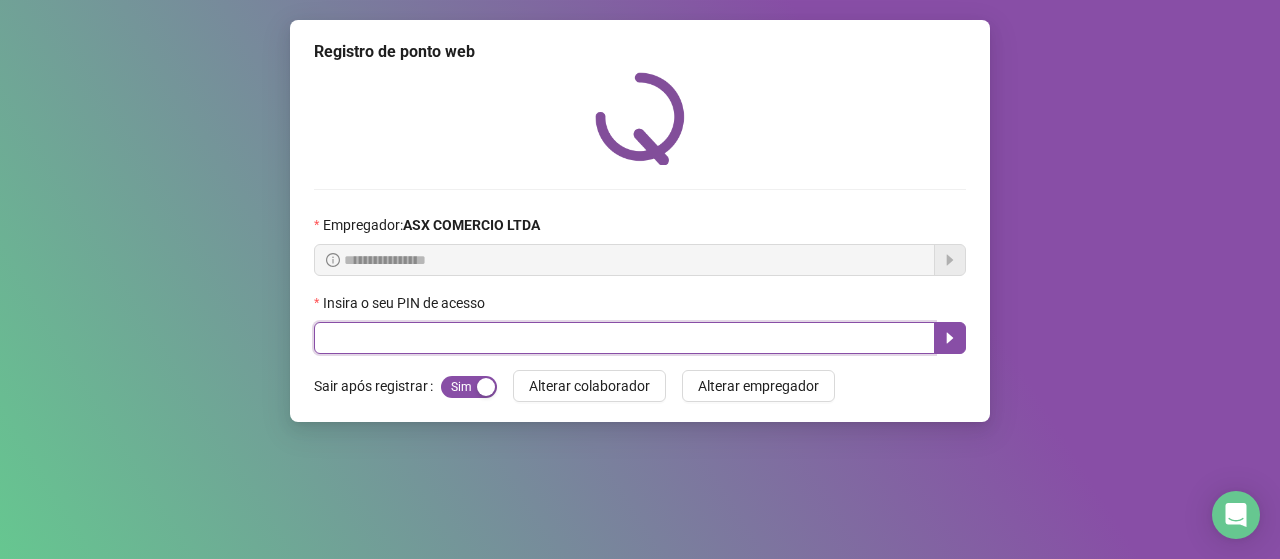 click at bounding box center [624, 338] 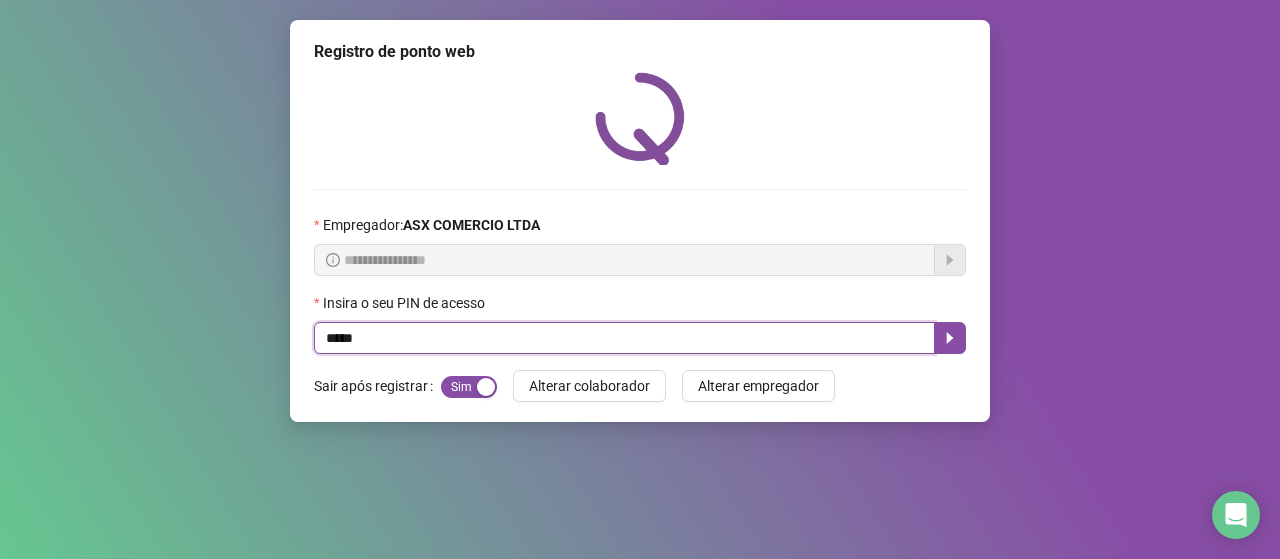 type on "*****" 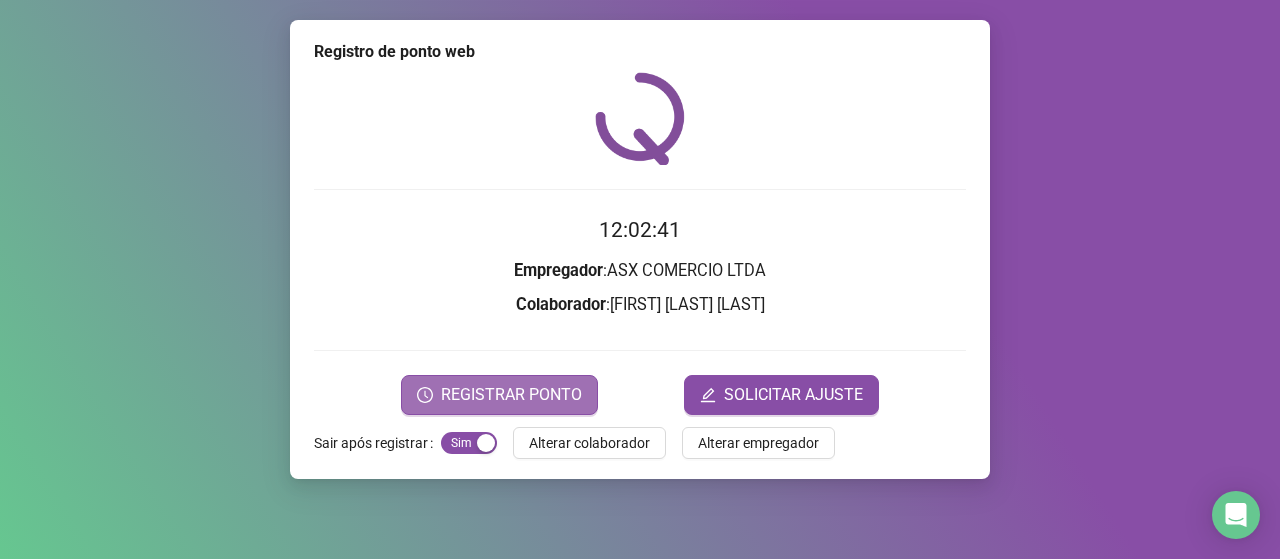 click on "REGISTRAR PONTO" at bounding box center [511, 395] 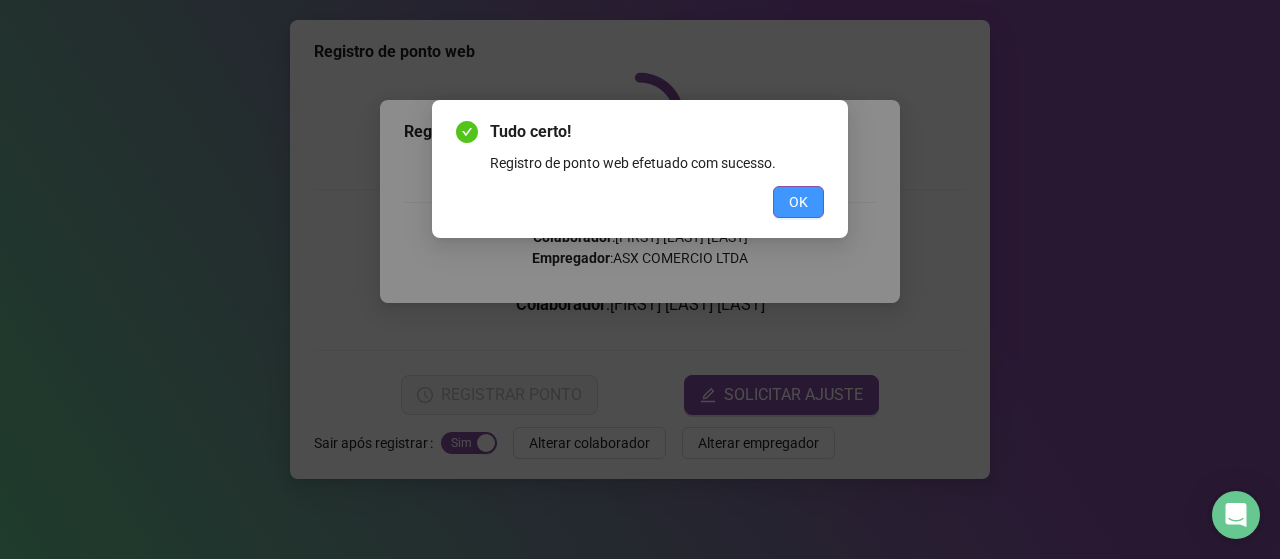 click on "OK" at bounding box center [798, 202] 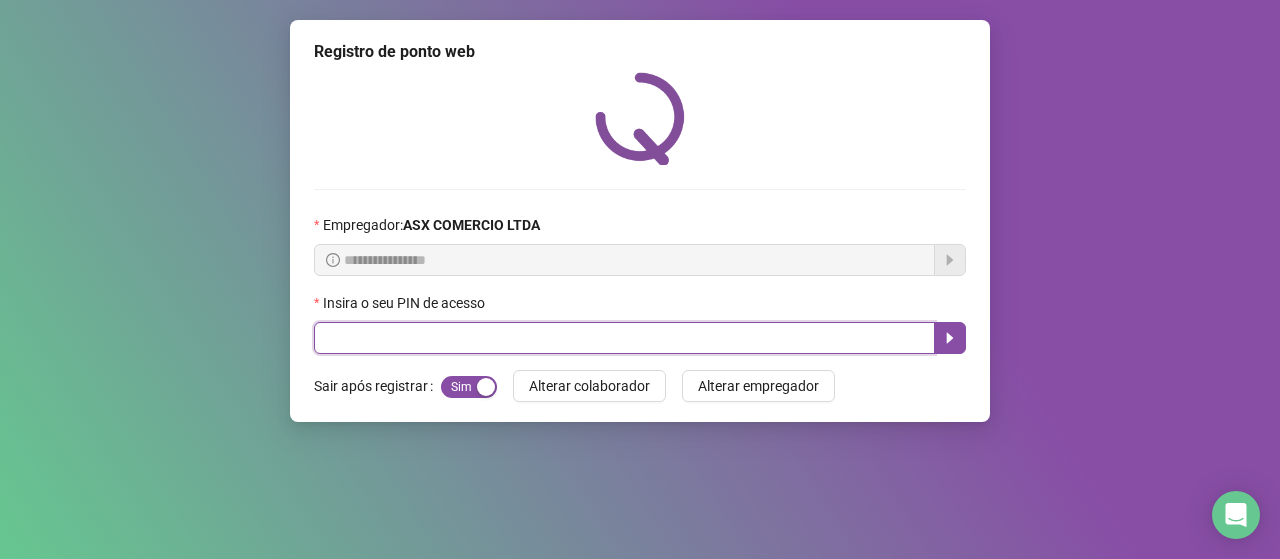 click at bounding box center [624, 338] 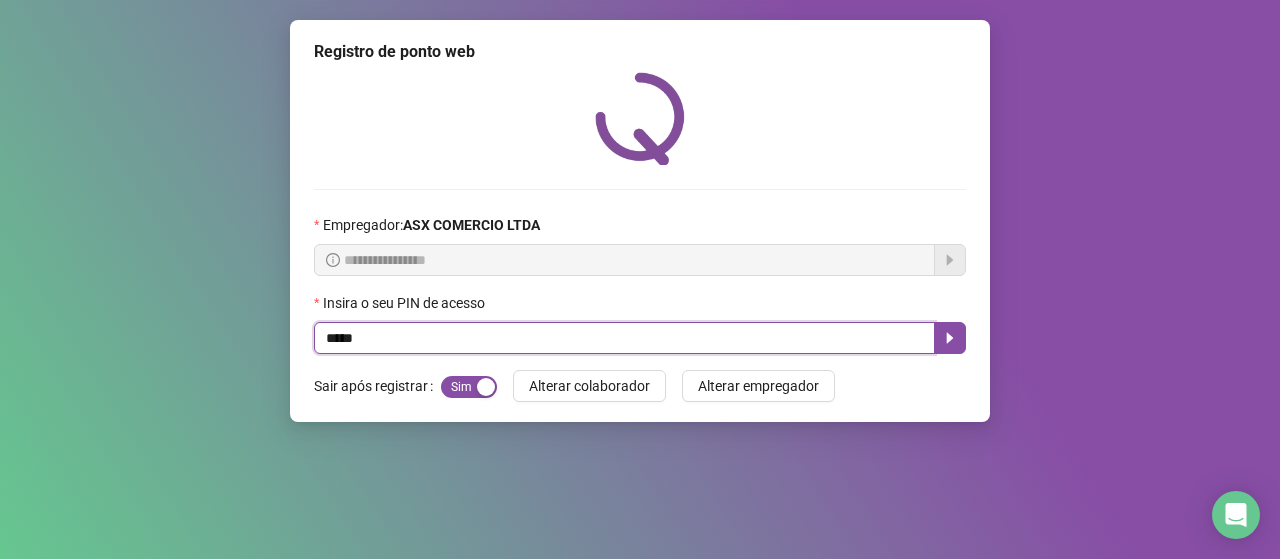 type on "*****" 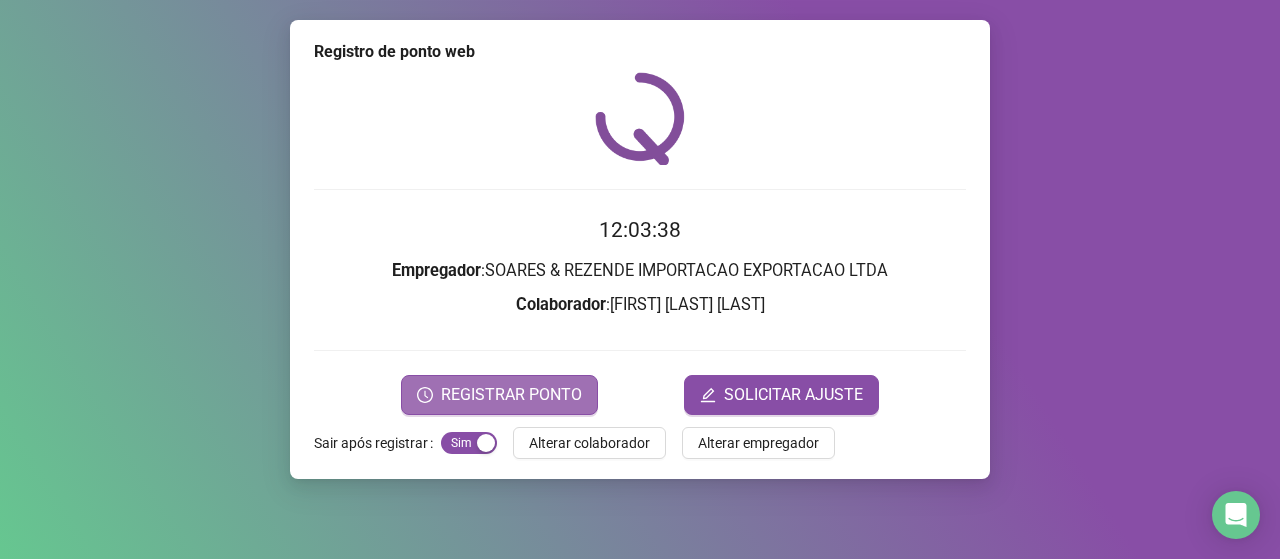 click on "REGISTRAR PONTO" at bounding box center [499, 395] 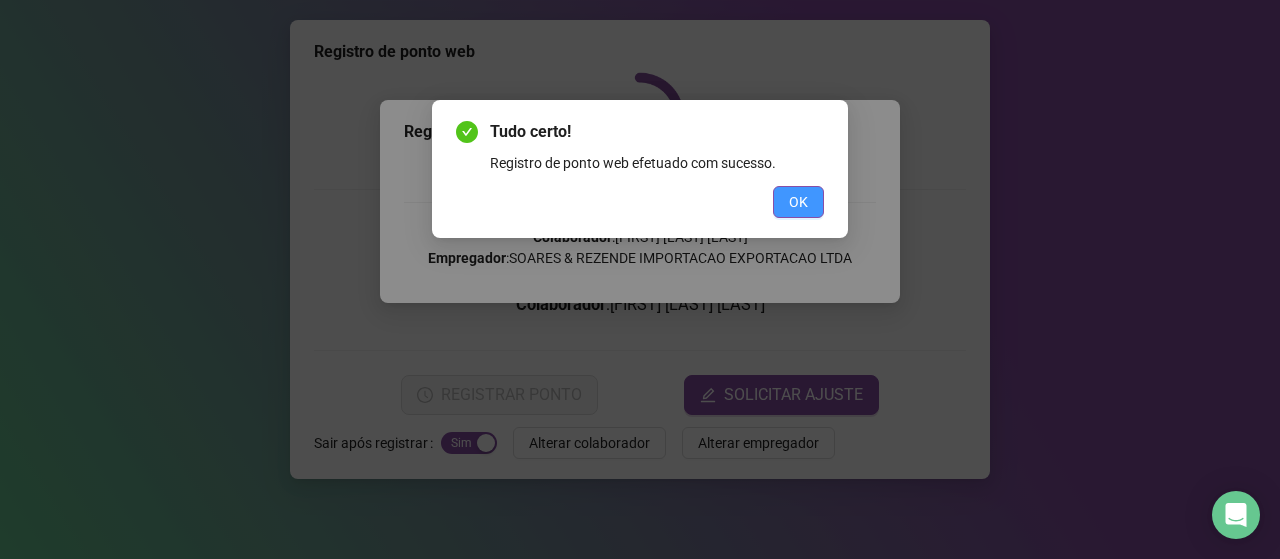 drag, startPoint x: 823, startPoint y: 200, endPoint x: 809, endPoint y: 201, distance: 14.035668 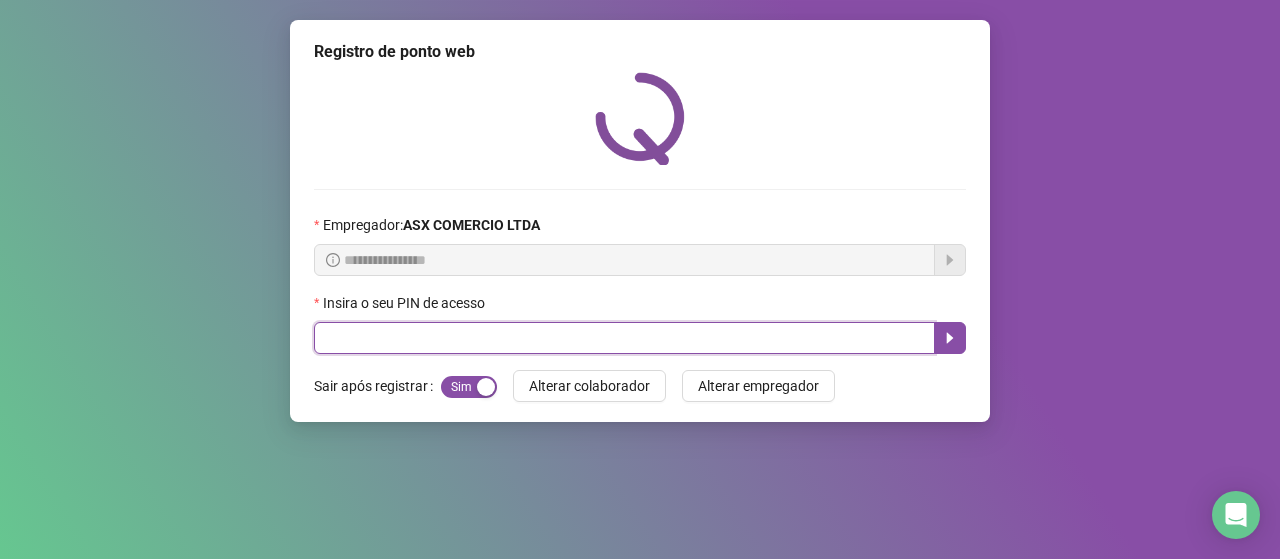 click at bounding box center (624, 338) 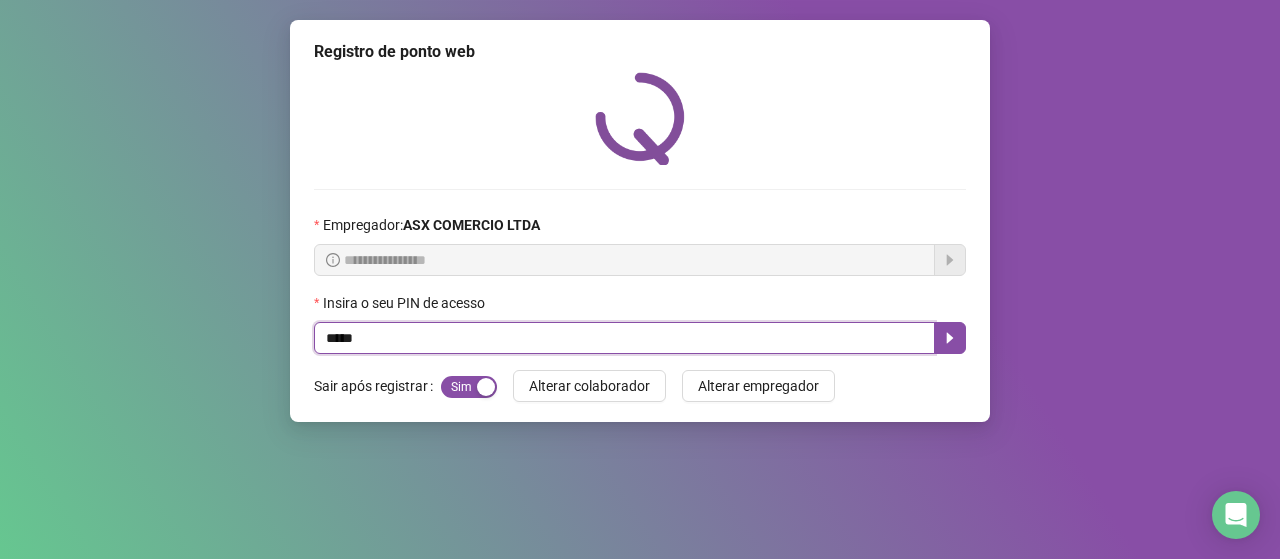 type on "*****" 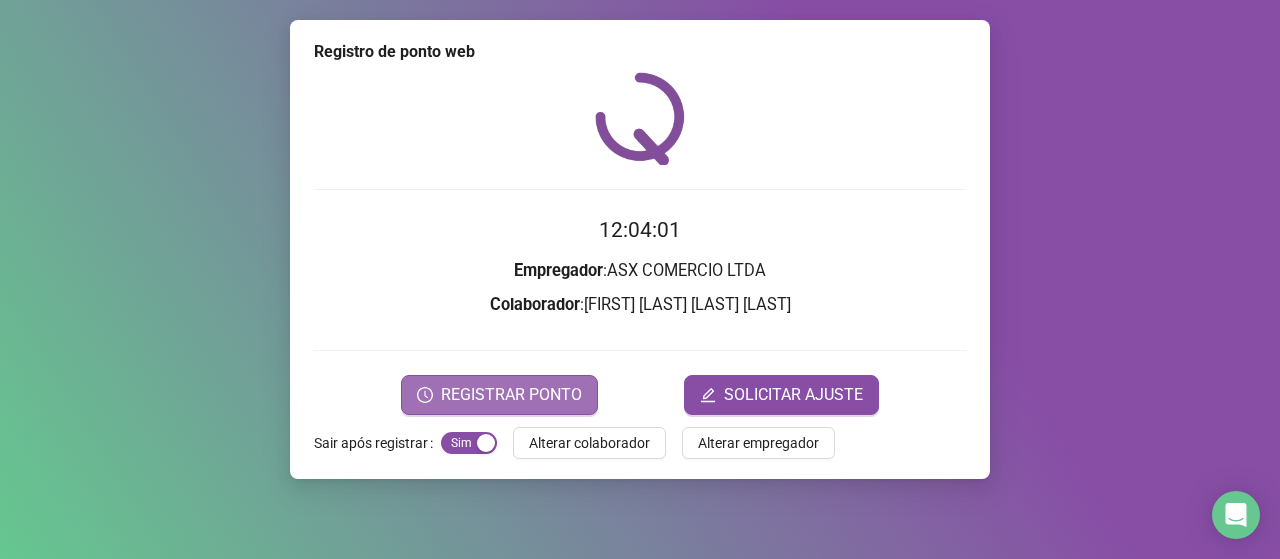 click on "REGISTRAR PONTO" at bounding box center [511, 395] 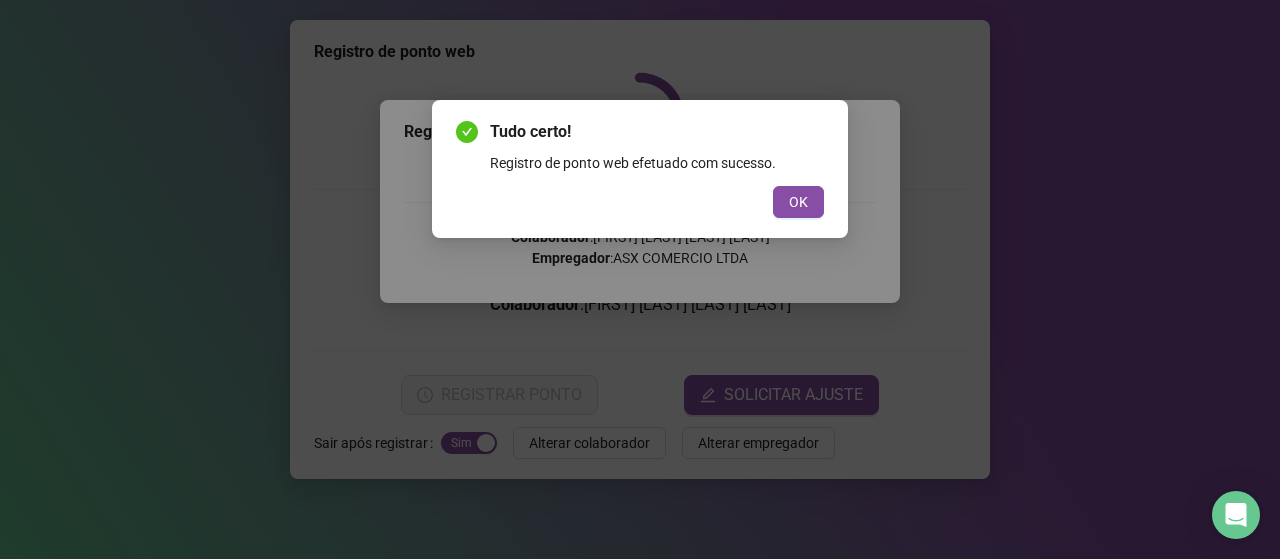 drag, startPoint x: 816, startPoint y: 213, endPoint x: 740, endPoint y: 258, distance: 88.32327 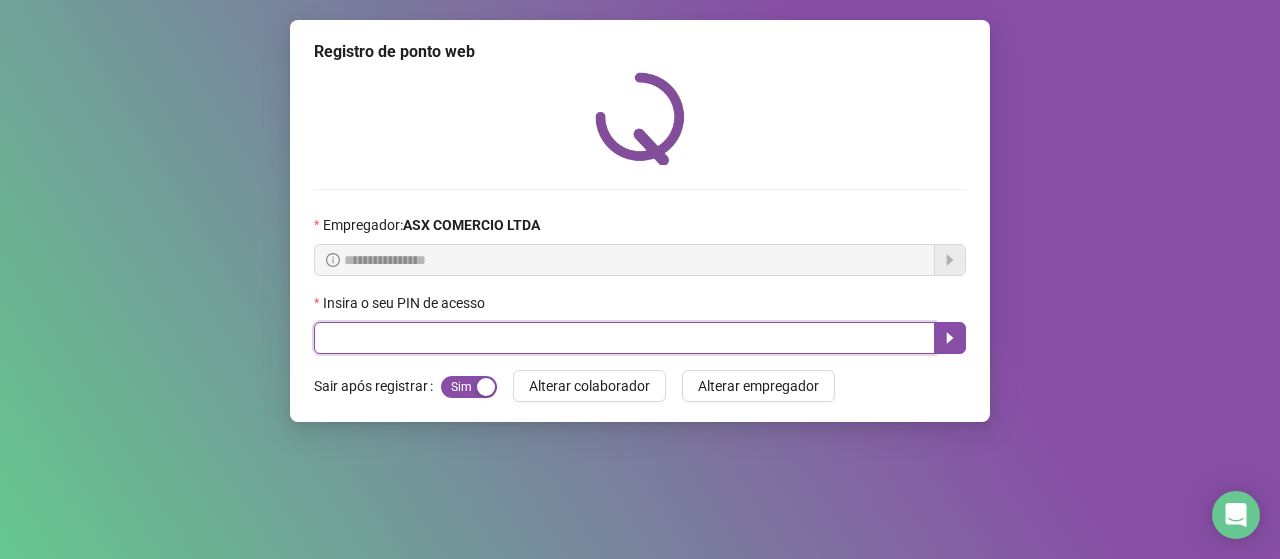 click at bounding box center (624, 338) 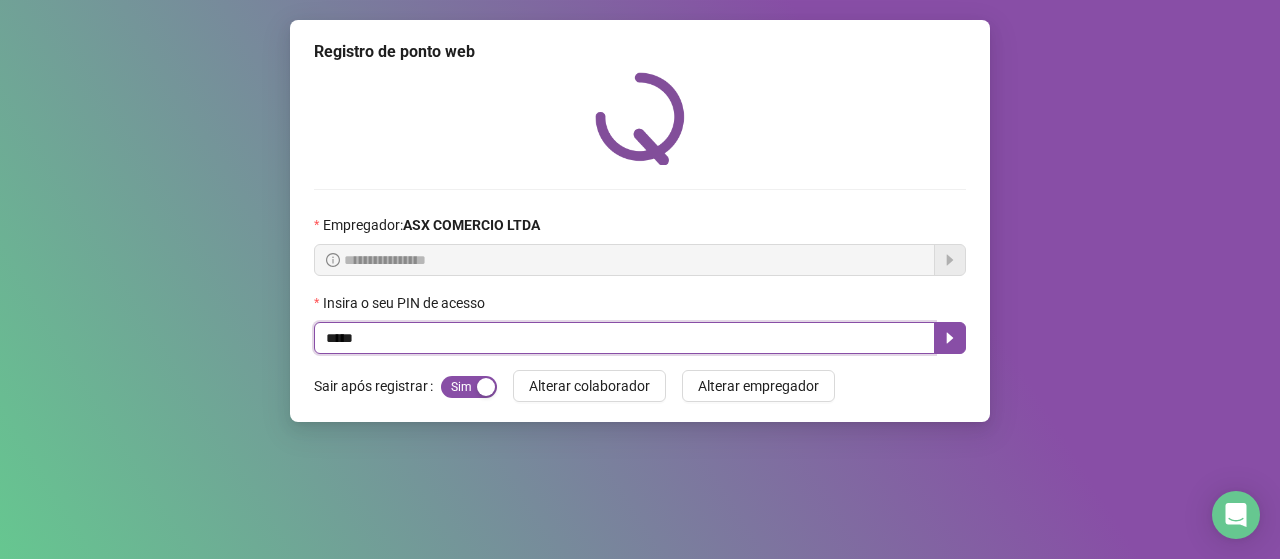 type on "*****" 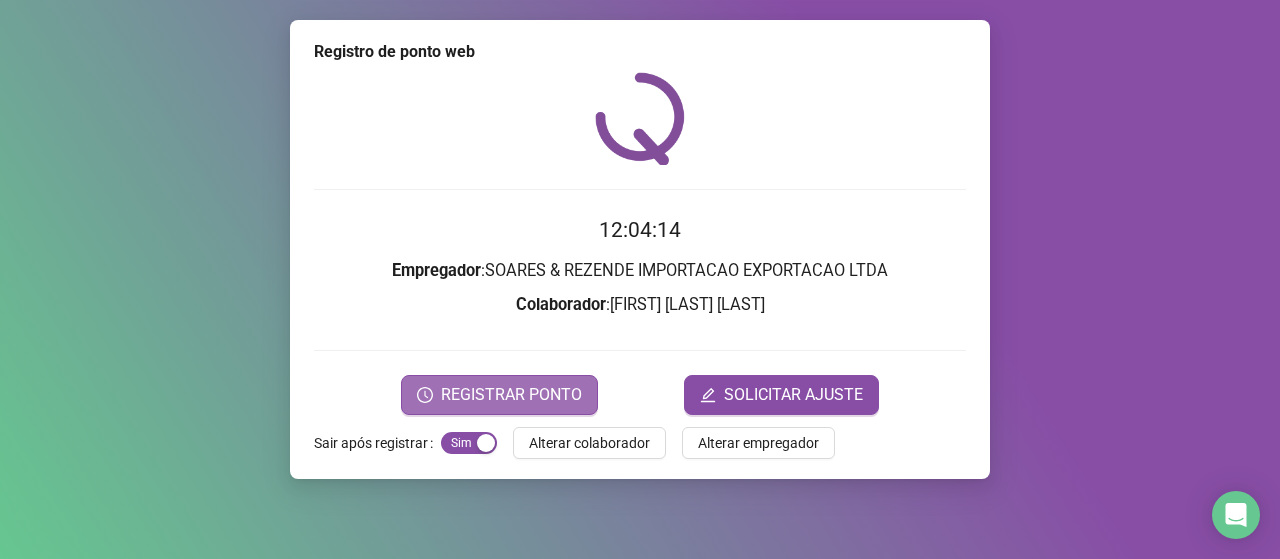 click on "REGISTRAR PONTO" at bounding box center [511, 395] 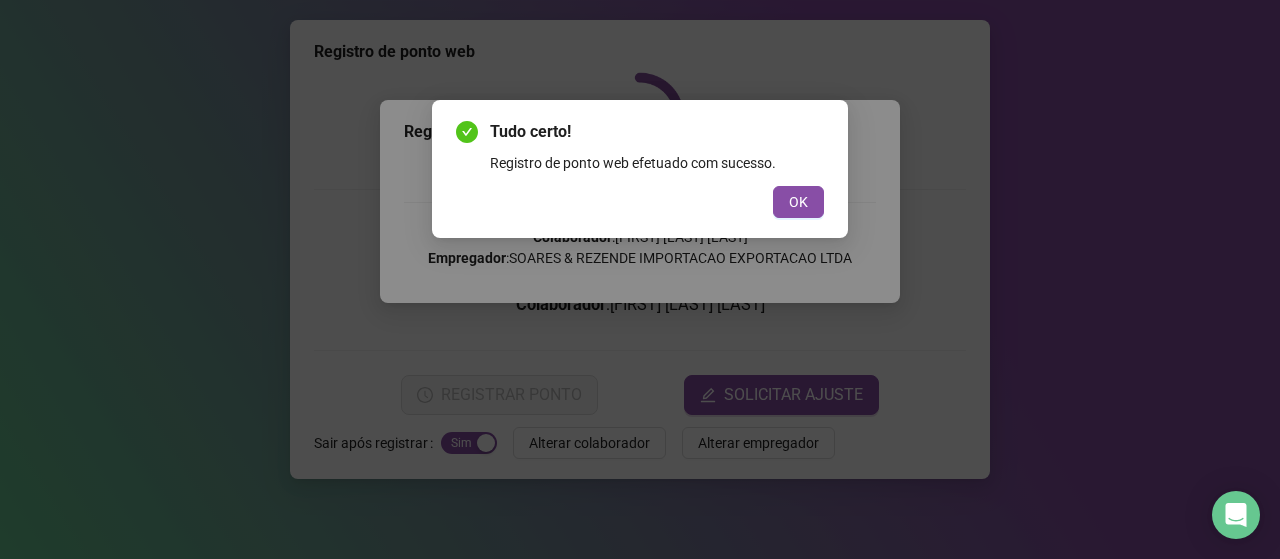 click on "Tudo certo! Registro de ponto web efetuado com sucesso. OK" at bounding box center [640, 169] 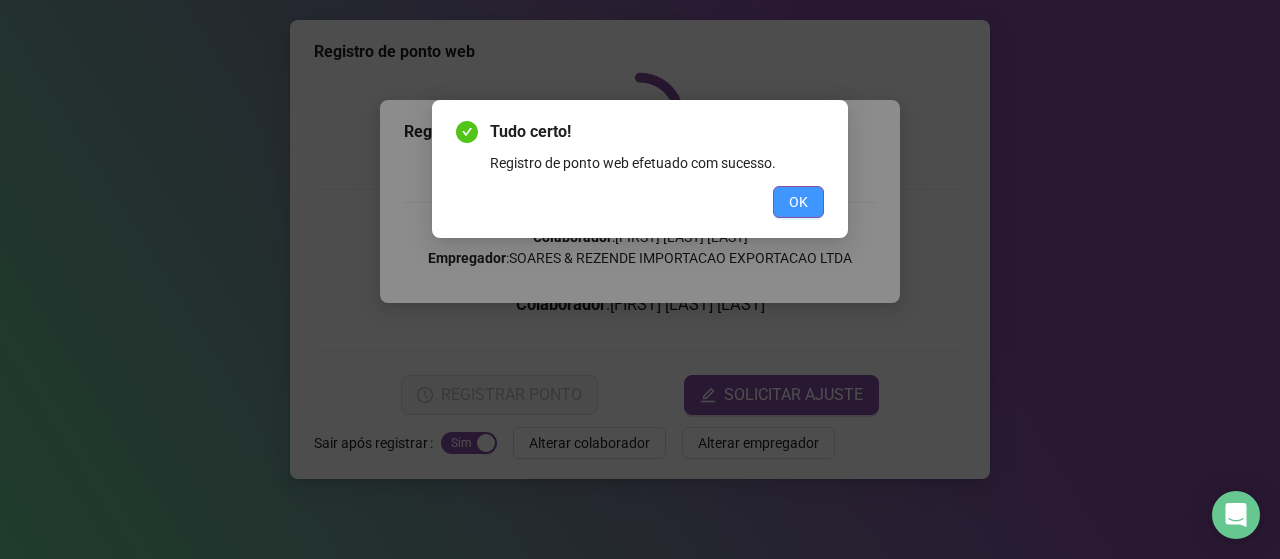 click on "OK" at bounding box center (798, 202) 